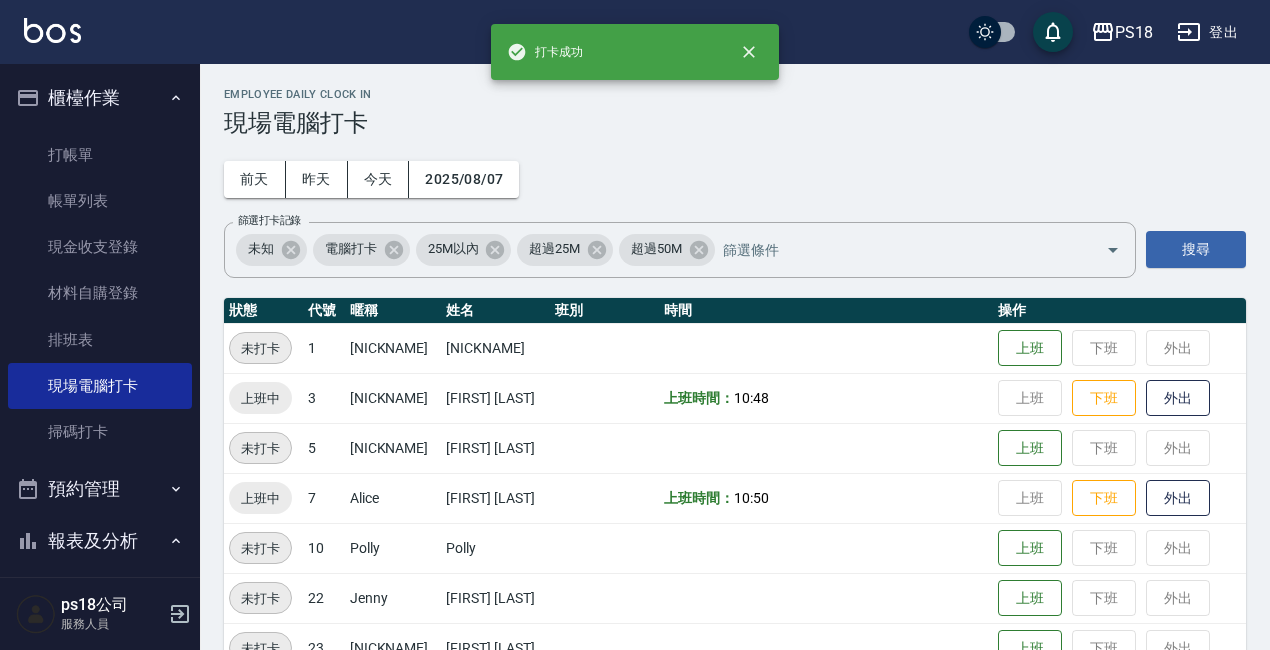 scroll, scrollTop: 448, scrollLeft: 0, axis: vertical 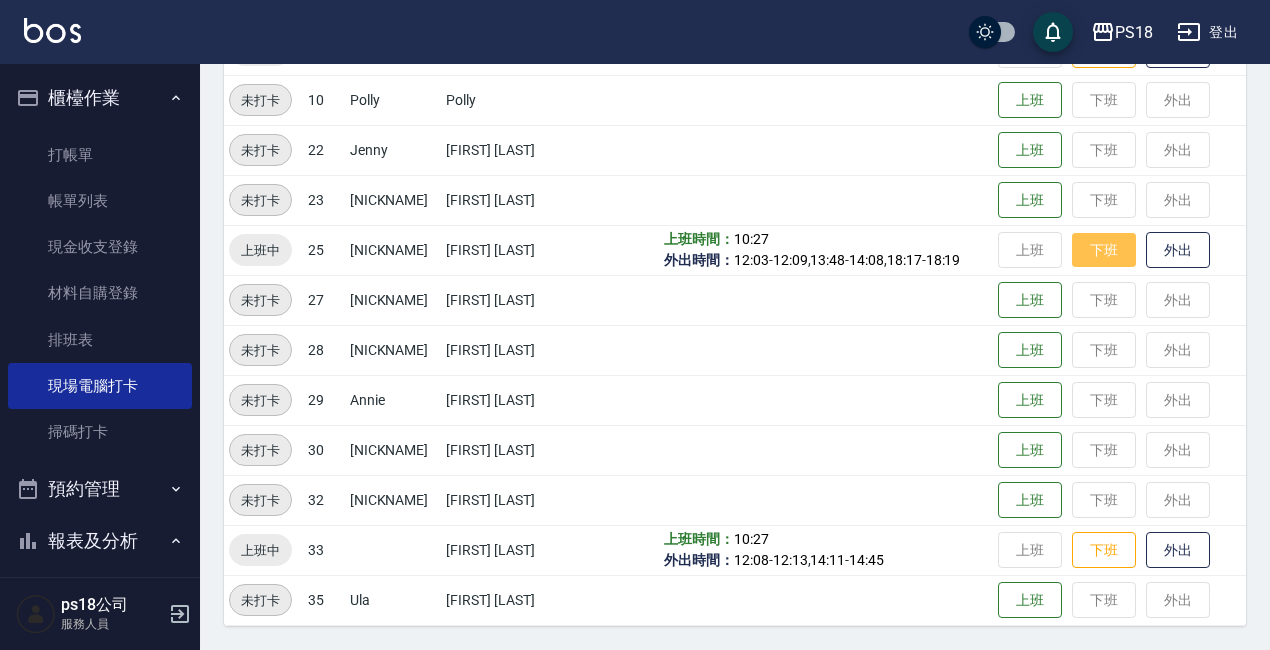 click on "下班" at bounding box center (1104, 250) 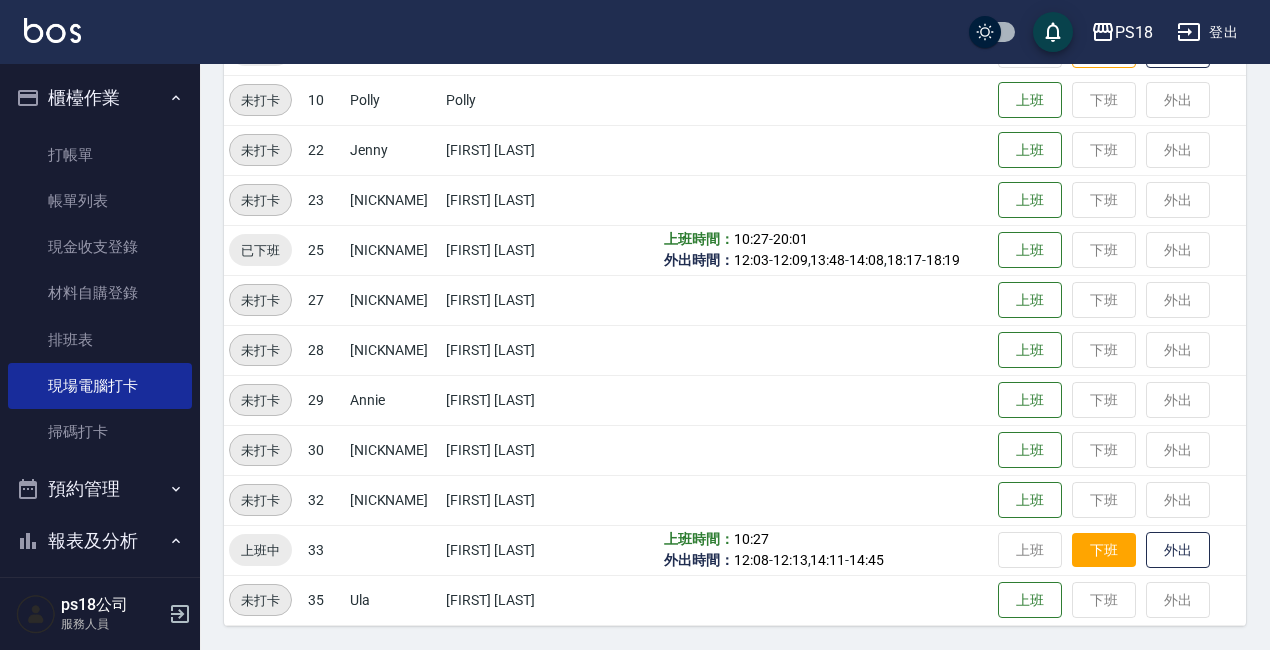 click on "下班" at bounding box center [1104, 550] 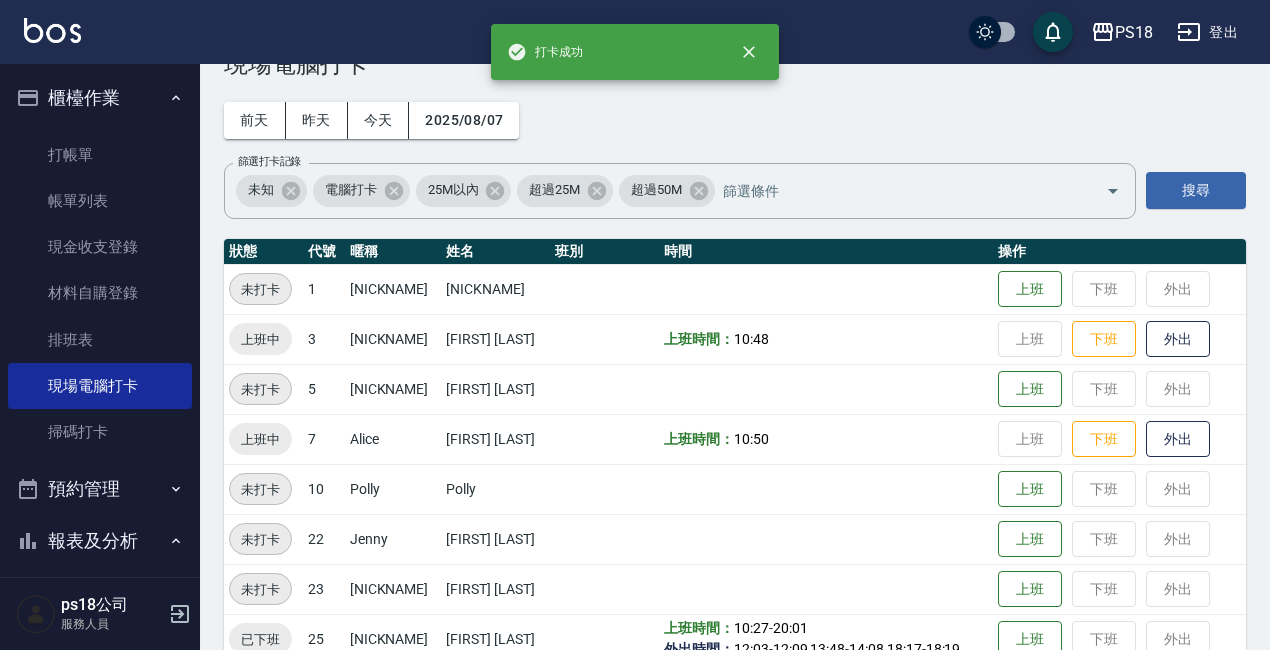 scroll, scrollTop: 48, scrollLeft: 0, axis: vertical 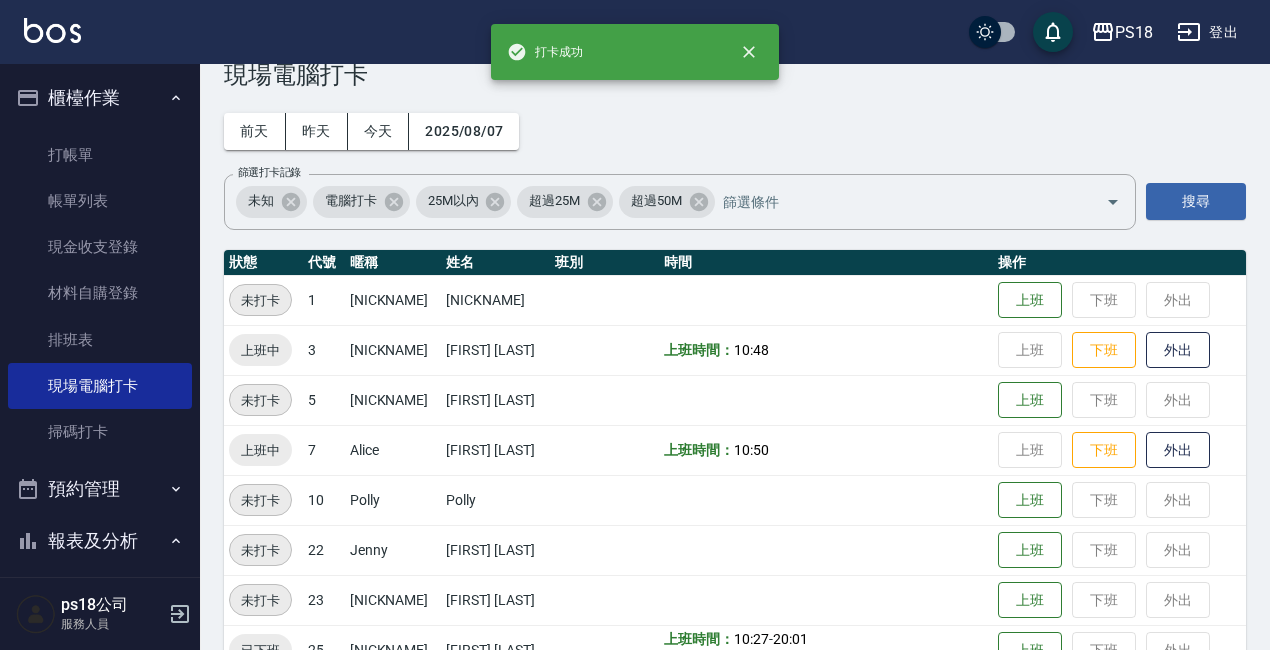 click on "Employee Daily Clock In 現場電腦打卡 前天 昨天 今天 2025/08/07 篩選打卡記錄 未知 電腦打卡 25M以內 超過25M 超過50M 篩選打卡記錄 搜尋 狀態 代號 暱稱 姓名 班別 時間 操作 未打卡 1 [NICKNAME] [FIRST] [LAST] 上班 下班 外出 上班中 3 [NICKNAME] [FIRST] [LAST] 上班時間： 10:48 上班 下班 外出 未打卡 5 [NICKNAME] [FIRST] [LAST] 上班 下班 外出 上班中 7 [NICKNAME] [FIRST] [LAST] 上班時間： 10:50 上班 下班 外出 未打卡 10 [NICKNAME] [NICKNAME] 上班 下班 外出 未打卡 22 [NICKNAME] [FIRST] [LAST] 上班 下班 外出 未打卡 23 [NICKNAME] [FIRST] [LAST] 上班 下班 外出 已下班 25 [NICKNAME] [FIRST] [LAST] 上班時間： 10:27  -  20:01 外出時間： 12:03  -  12:09 ,  13:48  -  14:08 ,  18:17  -  18:19 上班 下班 外出 未打卡 27 [NICKNAME] [FIRST] [LAST] 上班 下班 外出 未打卡 28 [NICKNAME] [FIRST] [LAST] 上班 下班 外出 未打卡 29 [NICKNAME] [FIRST] [LAST] 上班 下班 外出 未打卡 30 [NICKNAME] [FIRST] [LAST] 上班 下班 外出 未打卡 32 [NICKNAME] [FIRST] [LAST] 上班 下班 外出 已下班 33 10:27" at bounding box center [735, 533] 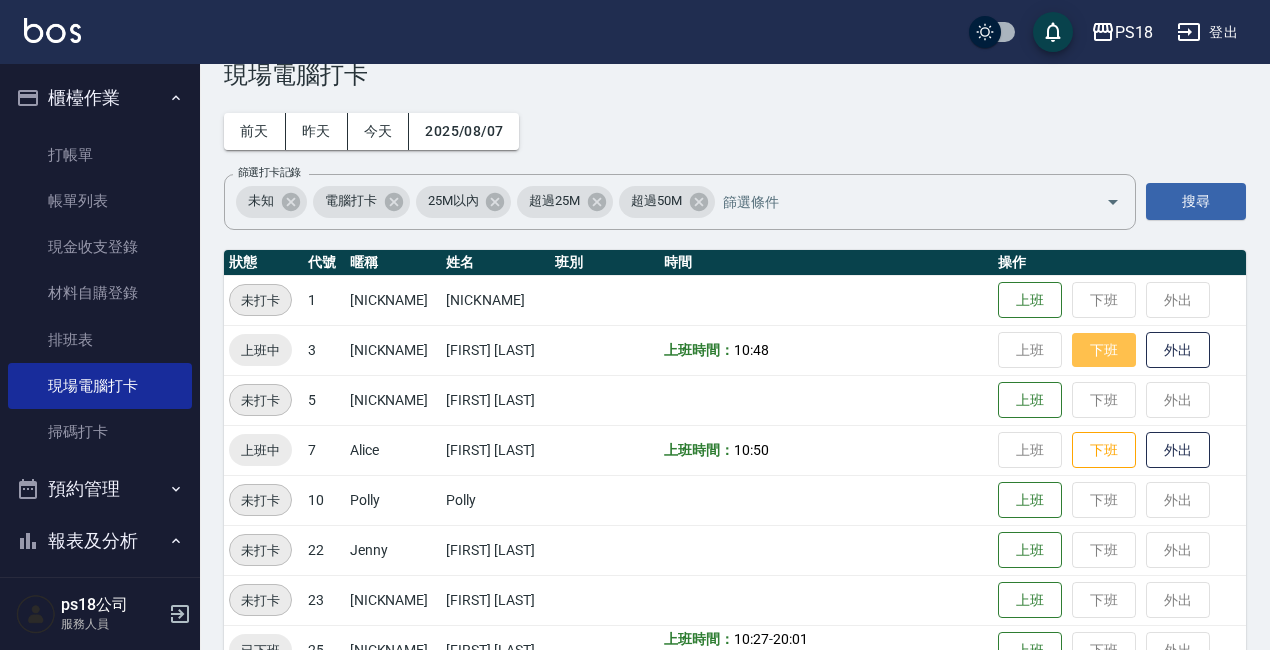 click on "下班" at bounding box center [1104, 350] 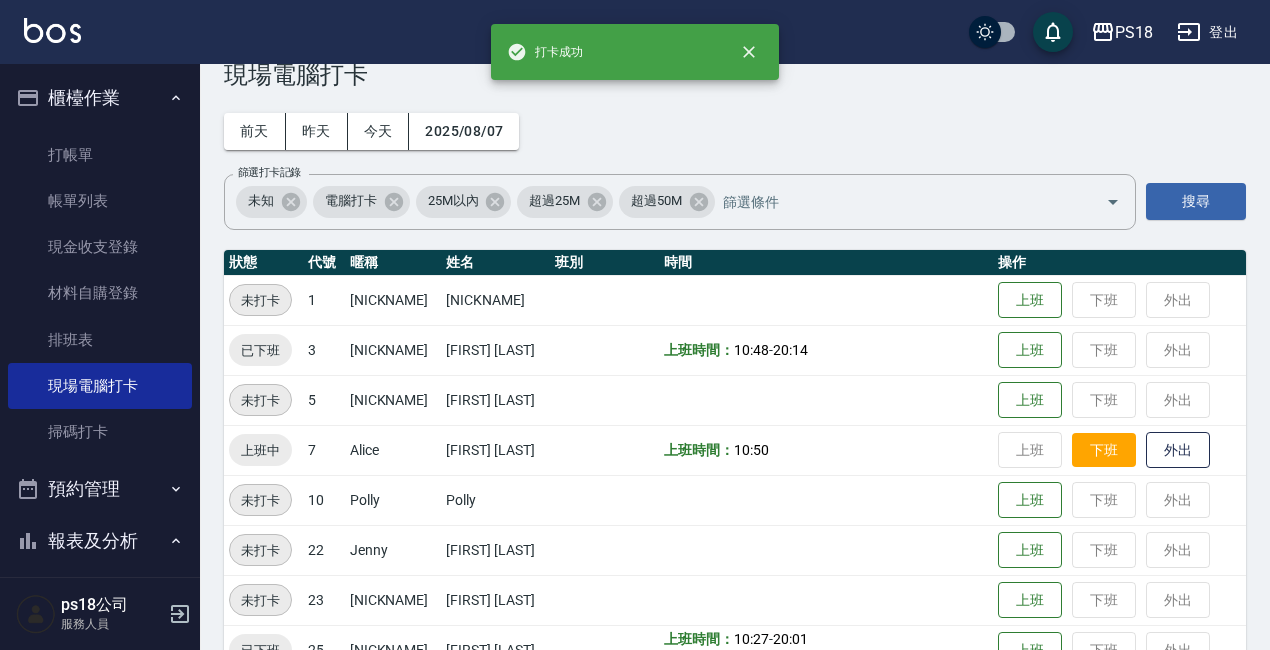 click on "下班" at bounding box center (1104, 450) 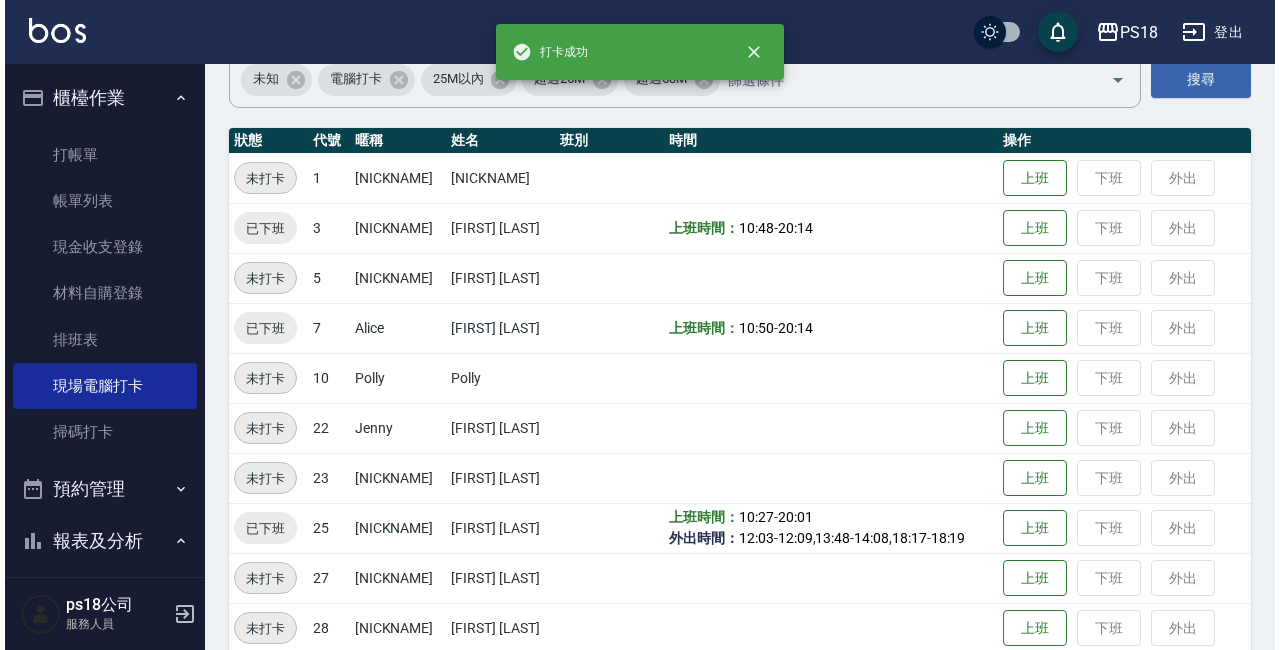 scroll, scrollTop: 0, scrollLeft: 0, axis: both 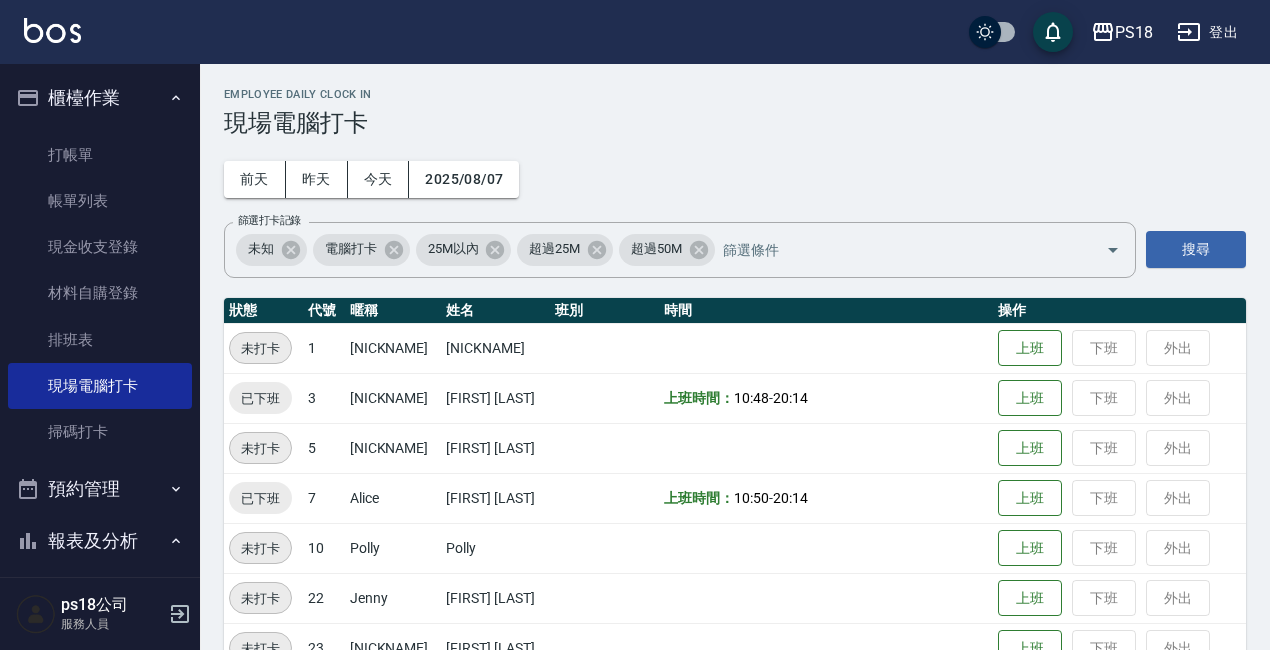 click on "Employee Daily Clock In 現場電腦打卡 前天 昨天 今天 2025/08/07 篩選打卡記錄 未知 電腦打卡 25M以內 超過25M 超過50M 篩選打卡記錄 搜尋 狀態 代號 暱稱 姓名 班別 時間 操作 未打卡 1 [NICKNAME] [FIRST] [LAST] 上班 下班 外出 已下班 3 [NICKNAME] [FIRST] [LAST] 上班時間： 10:48  -  20:14 上班 下班 外出 未打卡 5 [NICKNAME] [FIRST] [LAST] 上班 下班 外出 已下班 7 [NICKNAME] [FIRST] [LAST] 上班時間： 10:50  -  20:14 上班 下班 外出 未打卡 10 [NICKNAME] [NICKNAME] 上班 下班 外出 未打卡 22 [NICKNAME] [FIRST] [LAST] 上班 下班 外出 未打卡 23 [NICKNAME] [FIRST] [LAST] 上班 下班 外出 已下班 25 [NICKNAME] [FIRST] [LAST] 上班時間： 10:27  -  20:01 外出時間： 12:03  -  12:09 ,  13:48  -  14:08 ,  18:17  -  18:19 上班 下班 外出 未打卡 27 [NICKNAME] [FIRST] [LAST] 上班 下班 外出 未打卡 28 [NICKNAME] [FIRST] [LAST] 上班 下班 外出 未打卡 29 [NICKNAME] [FIRST] [LAST] 上班 下班 外出 未打卡 30 [NICKNAME] [FIRST] [LAST] 上班 下班 外出 未打卡 32 [NICKNAME] [FIRST] [LAST] 上班 下班 33" at bounding box center [735, 581] 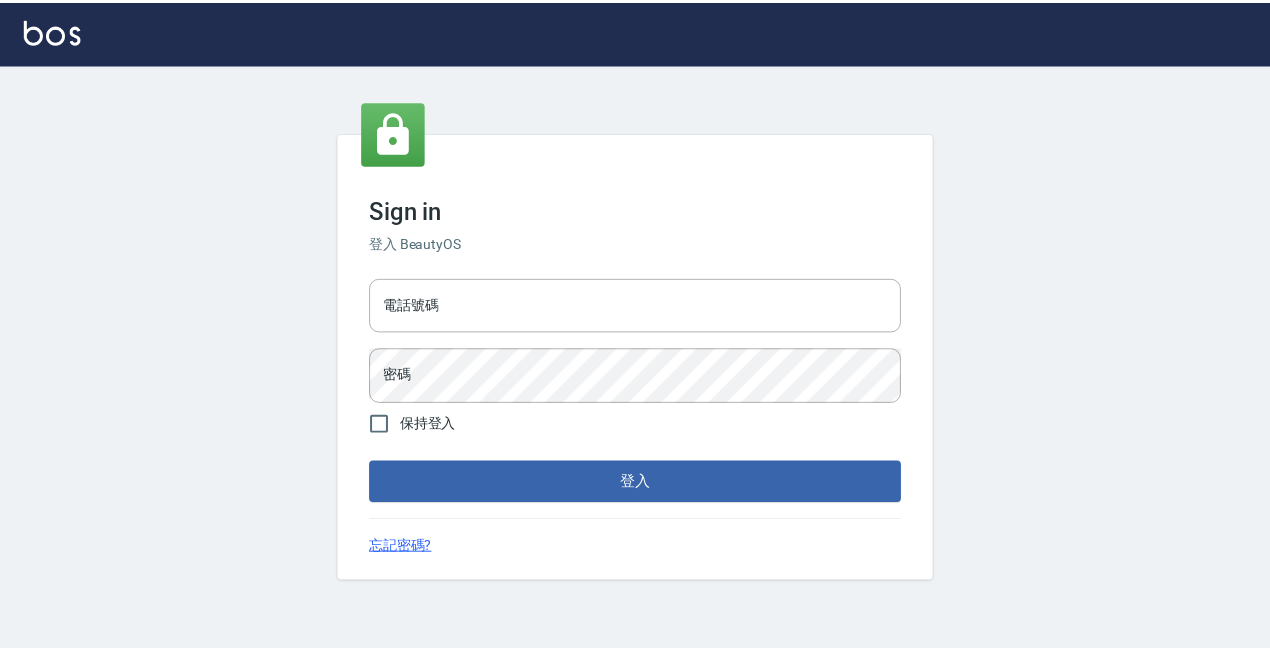 scroll, scrollTop: 0, scrollLeft: 0, axis: both 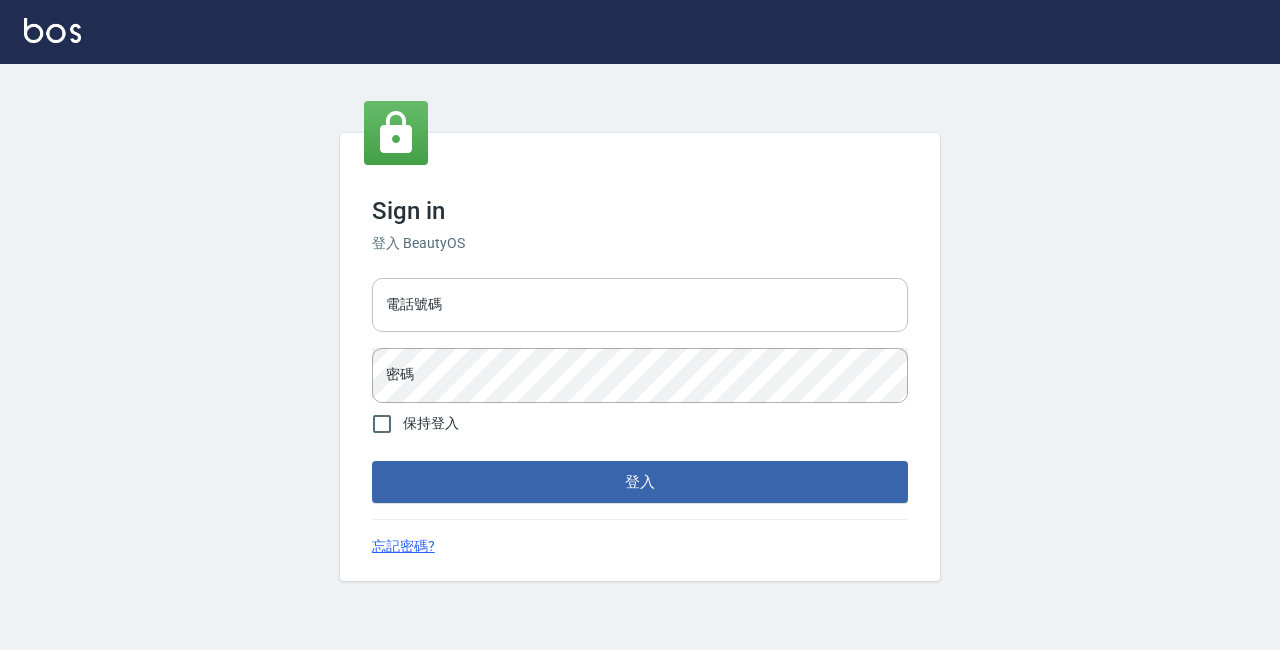 click on "電話號碼" at bounding box center (640, 305) 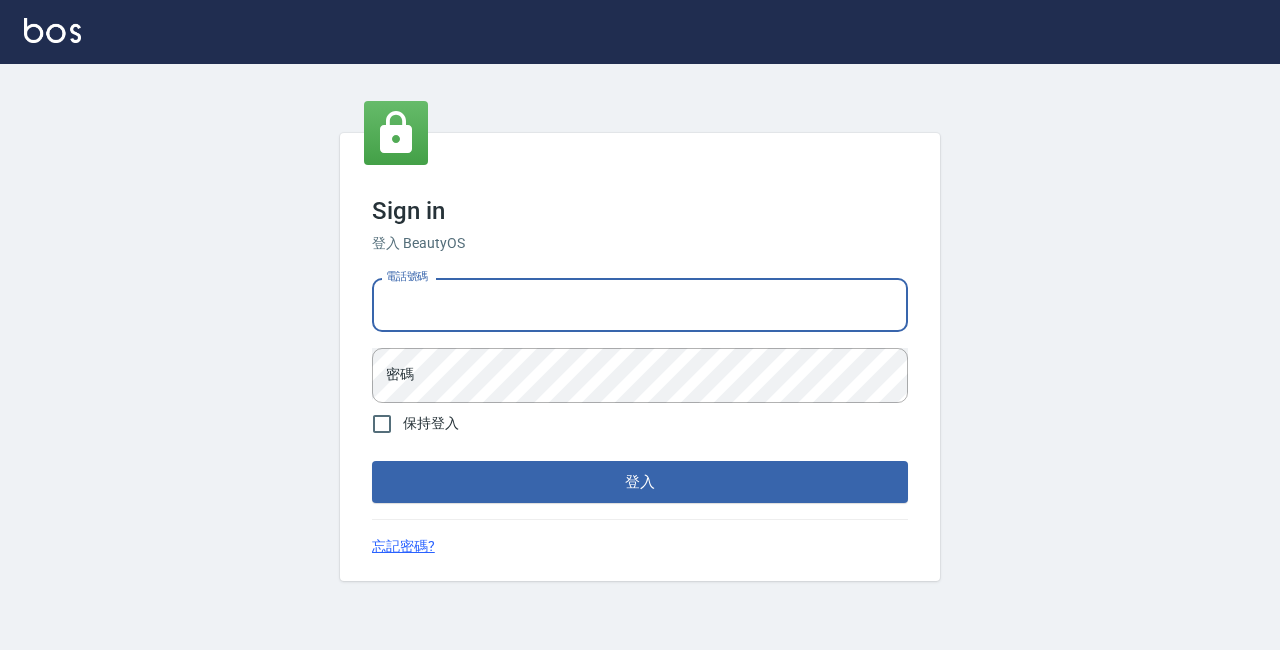 type on "29881612" 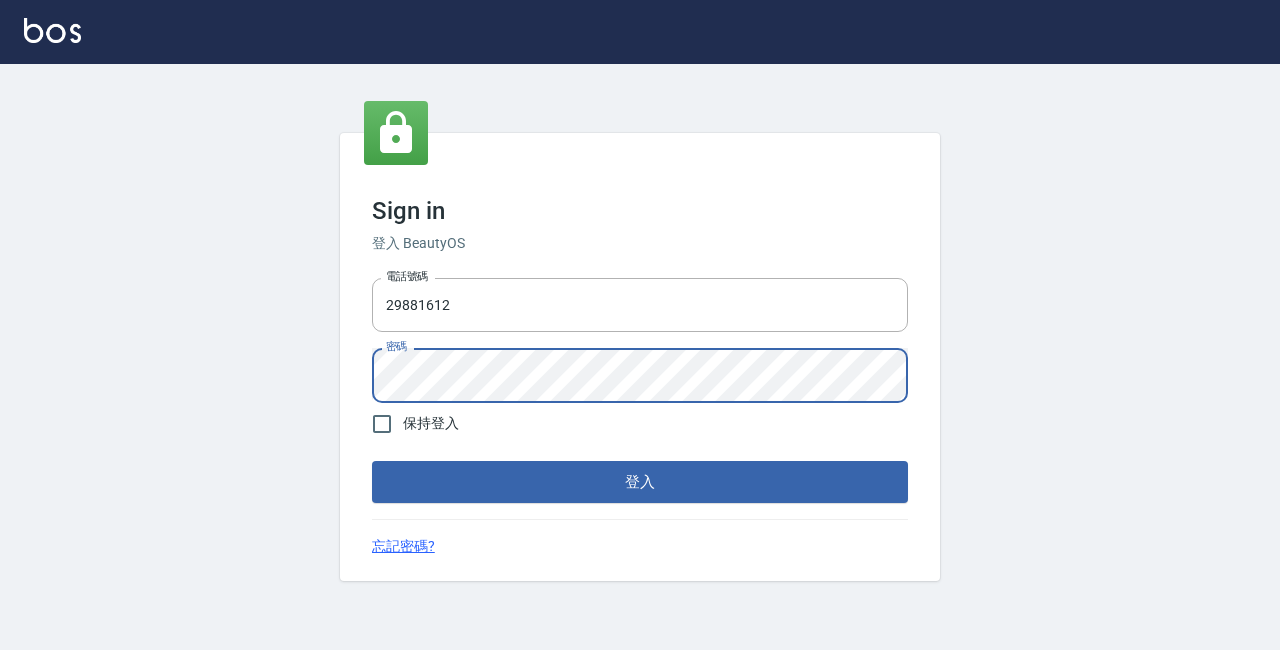 click on "登入" at bounding box center [640, 482] 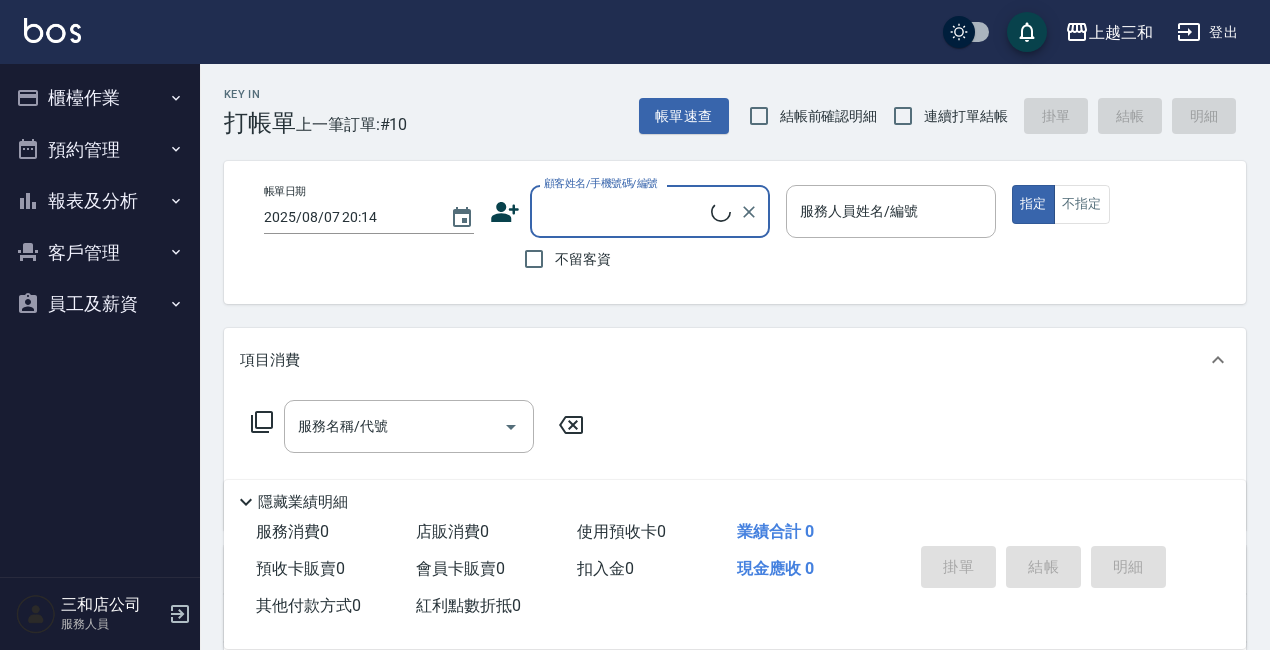drag, startPoint x: 110, startPoint y: 98, endPoint x: 122, endPoint y: 98, distance: 12 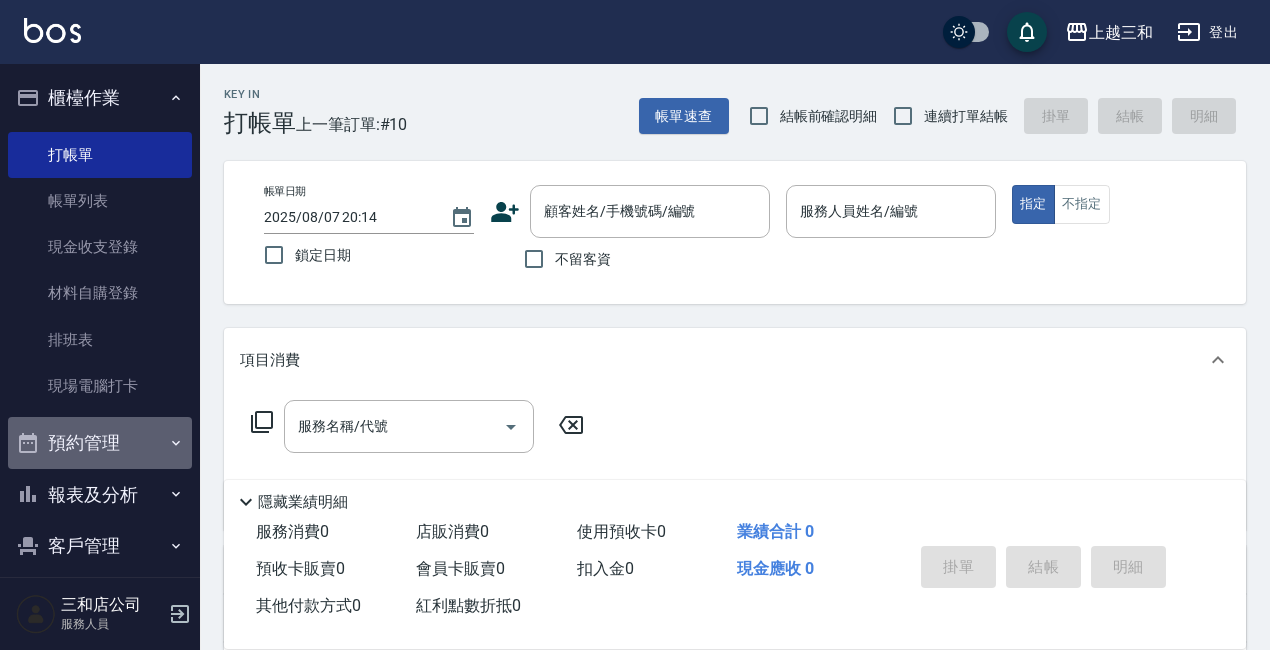 click on "預約管理" at bounding box center (100, 443) 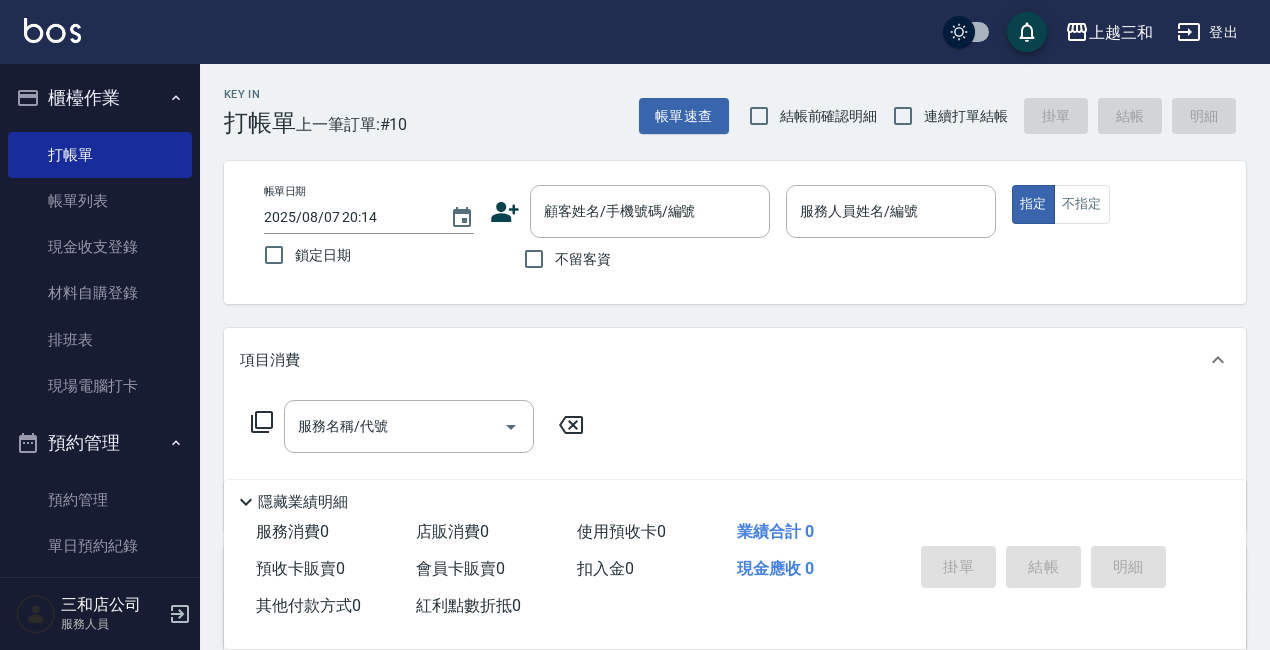 scroll, scrollTop: 200, scrollLeft: 0, axis: vertical 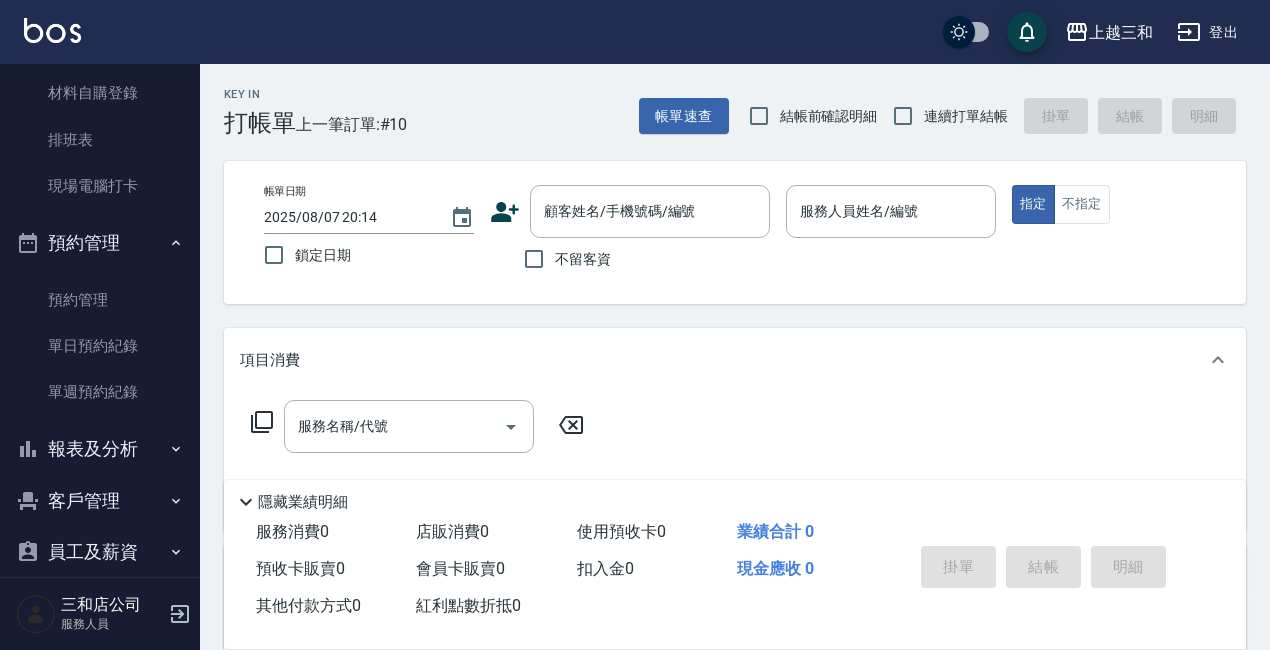 click on "報表及分析" at bounding box center (100, 449) 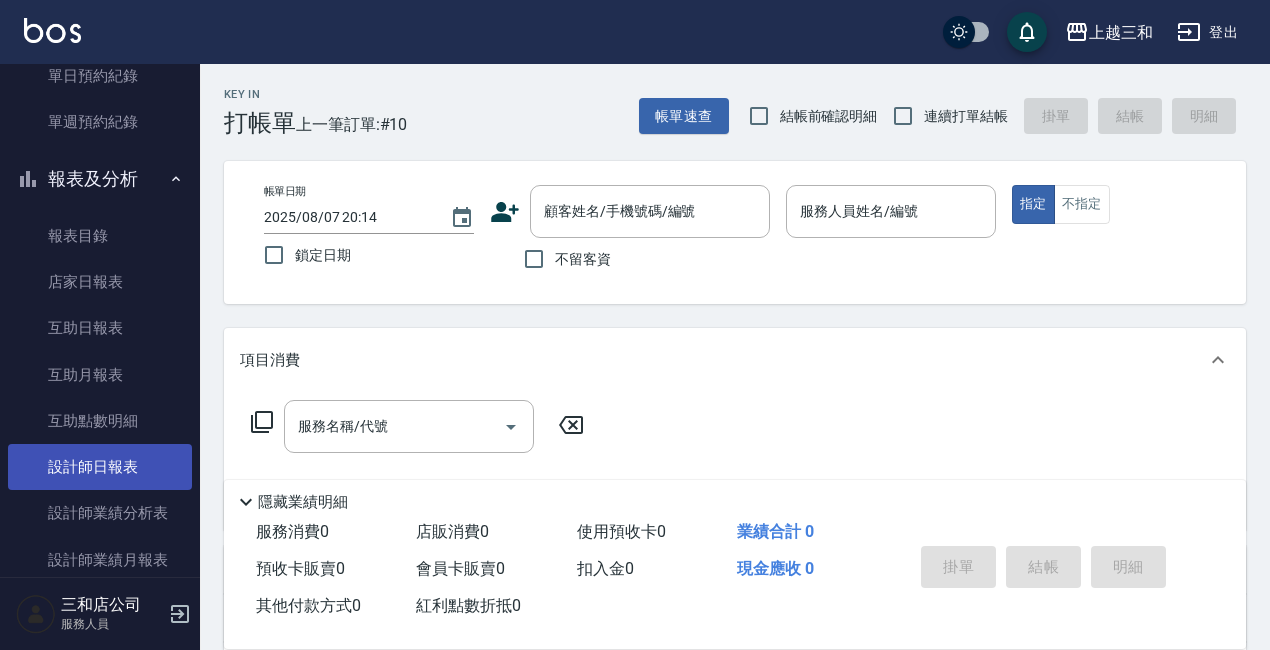 scroll, scrollTop: 500, scrollLeft: 0, axis: vertical 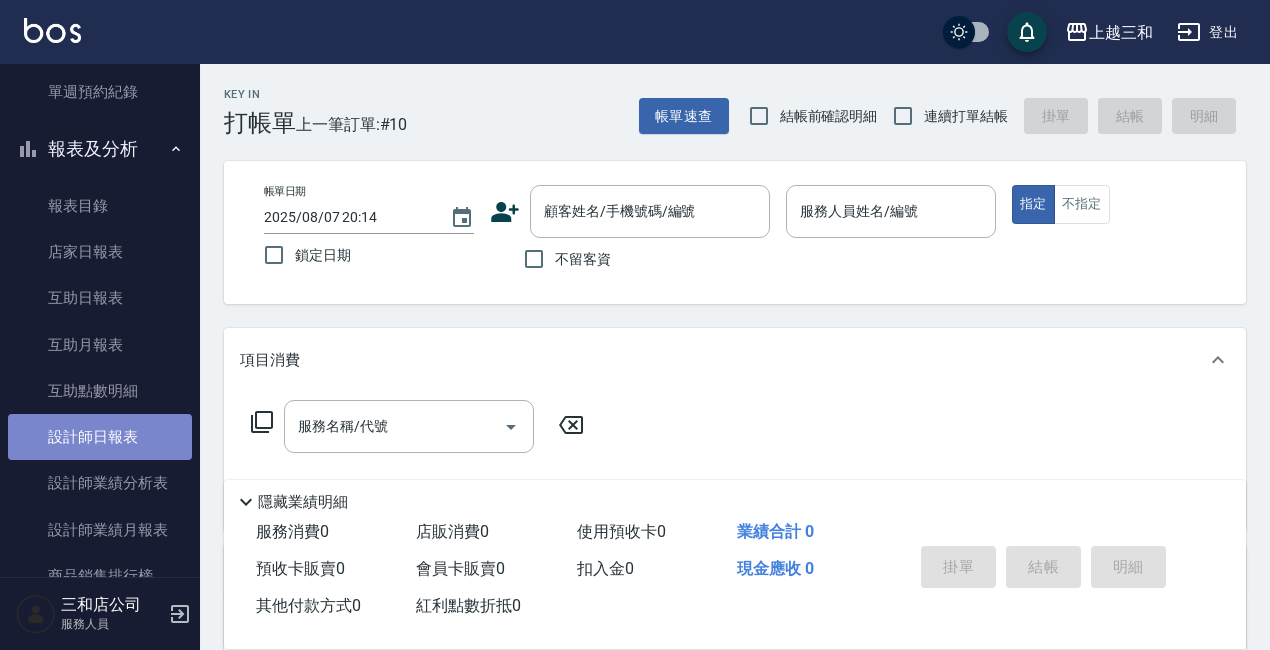 click on "設計師日報表" at bounding box center (100, 437) 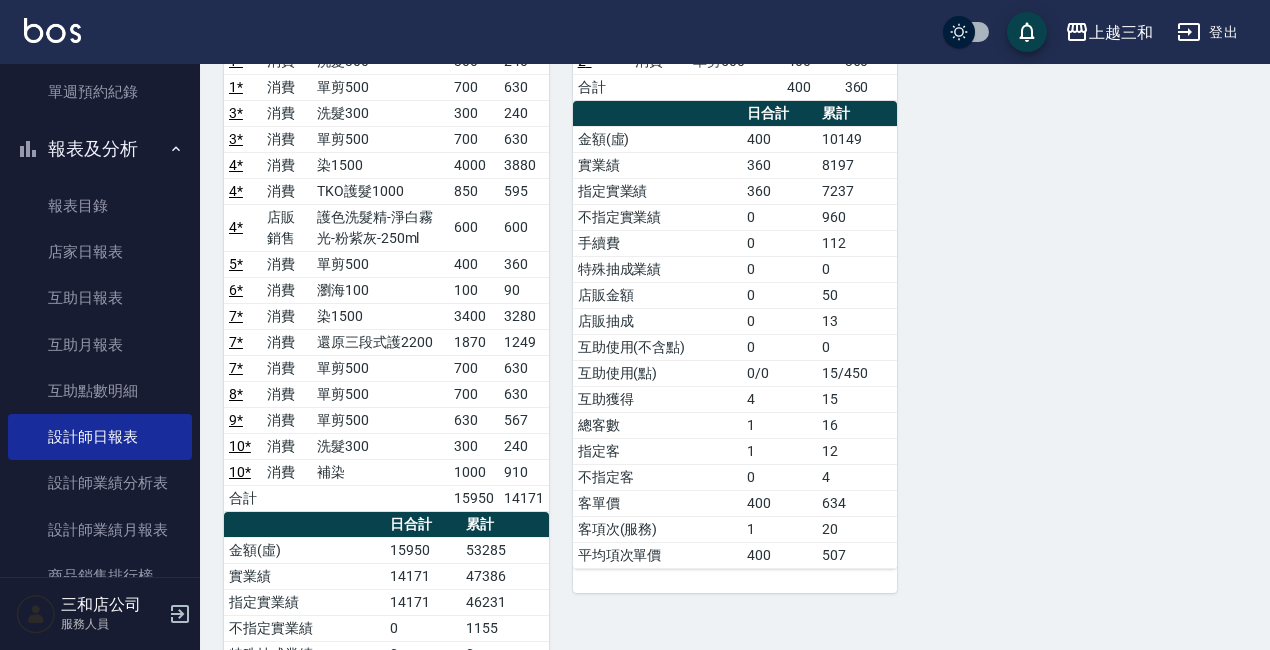scroll, scrollTop: 500, scrollLeft: 0, axis: vertical 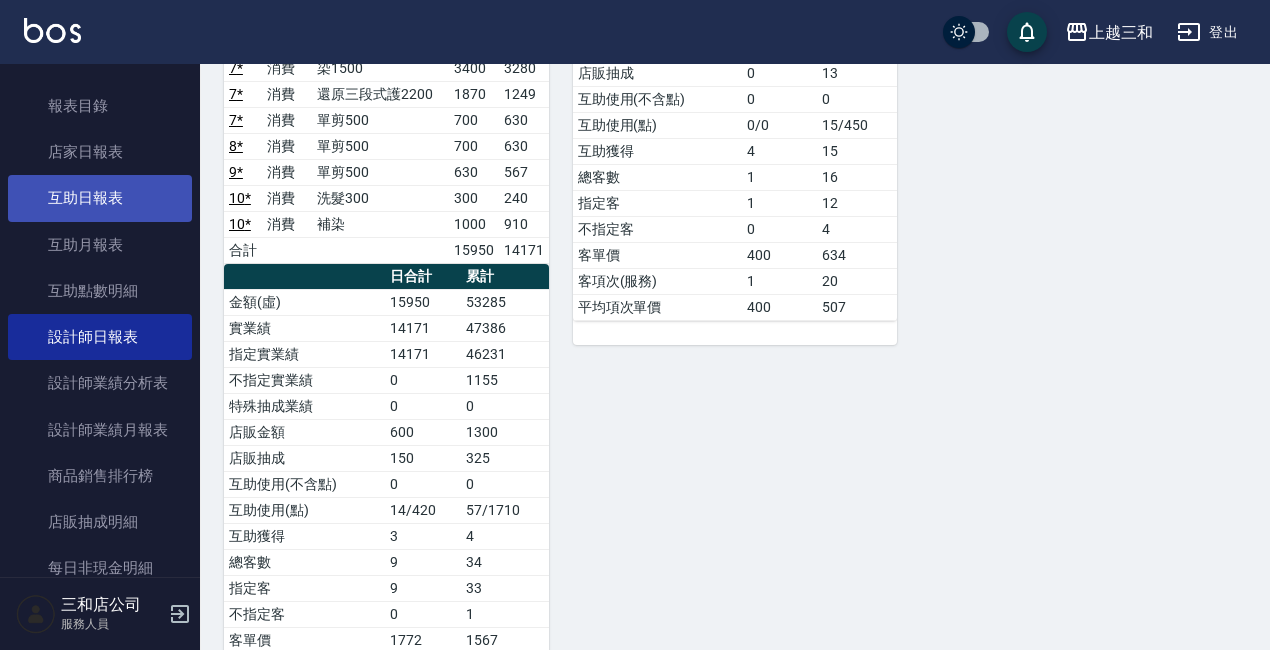 click on "互助日報表" at bounding box center [100, 198] 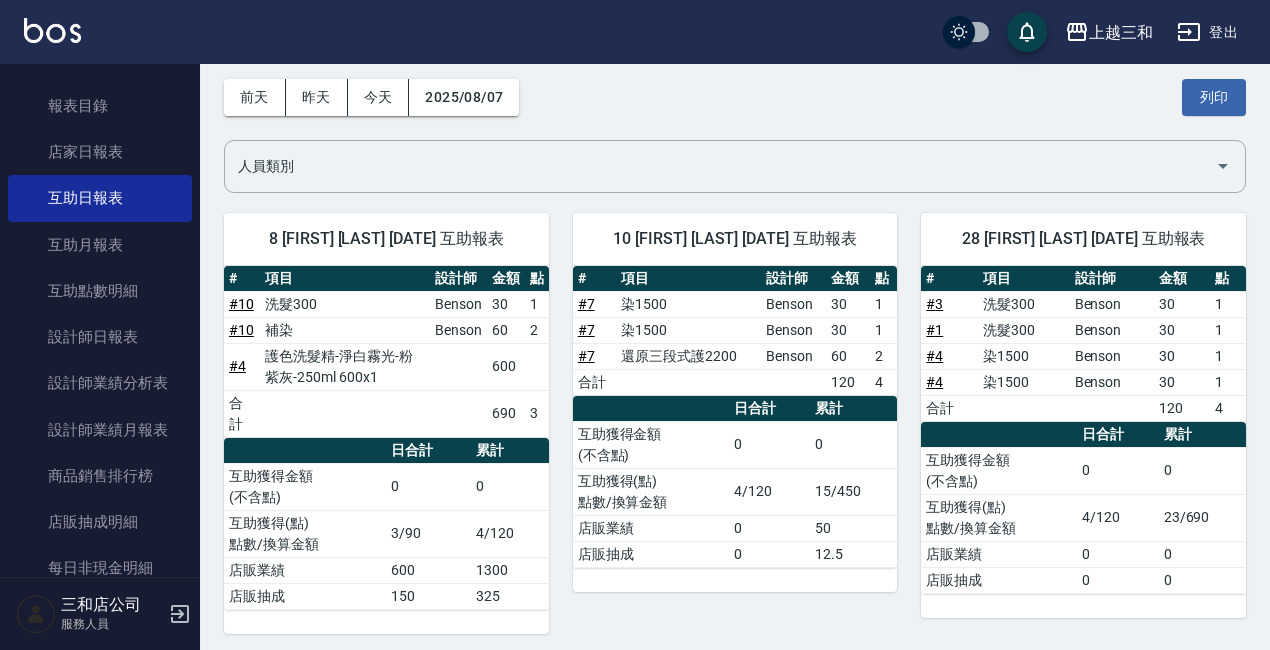 scroll, scrollTop: 13, scrollLeft: 0, axis: vertical 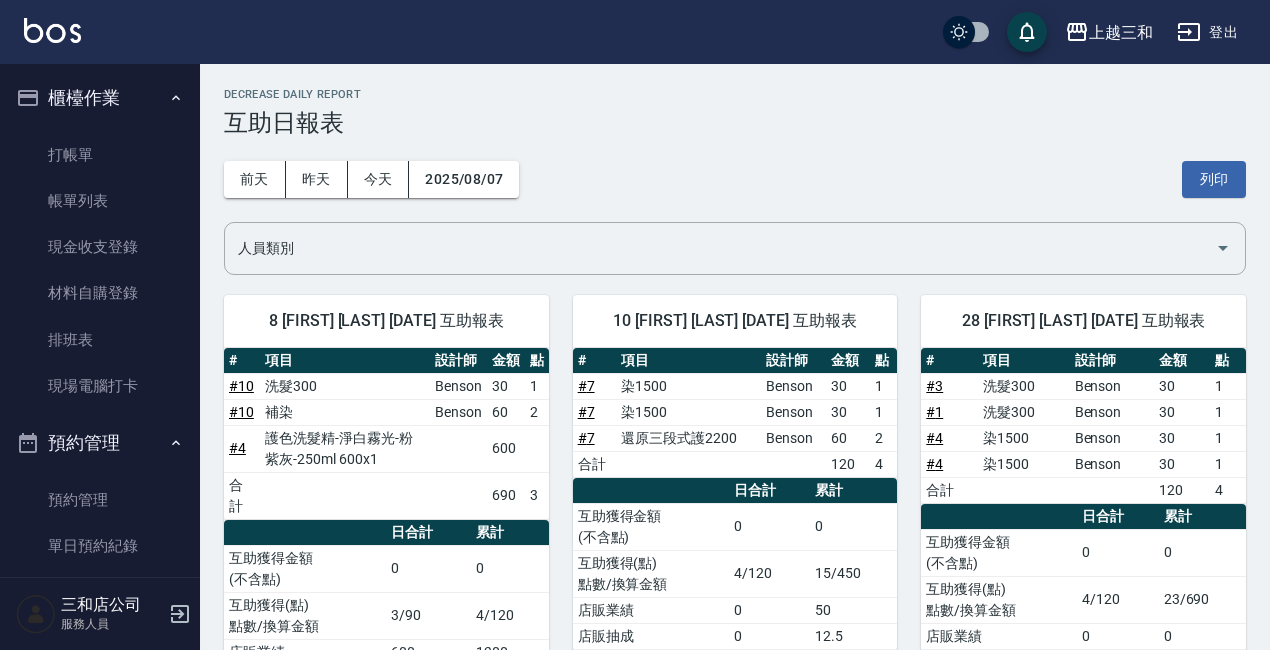 click on "登出" at bounding box center [1207, 32] 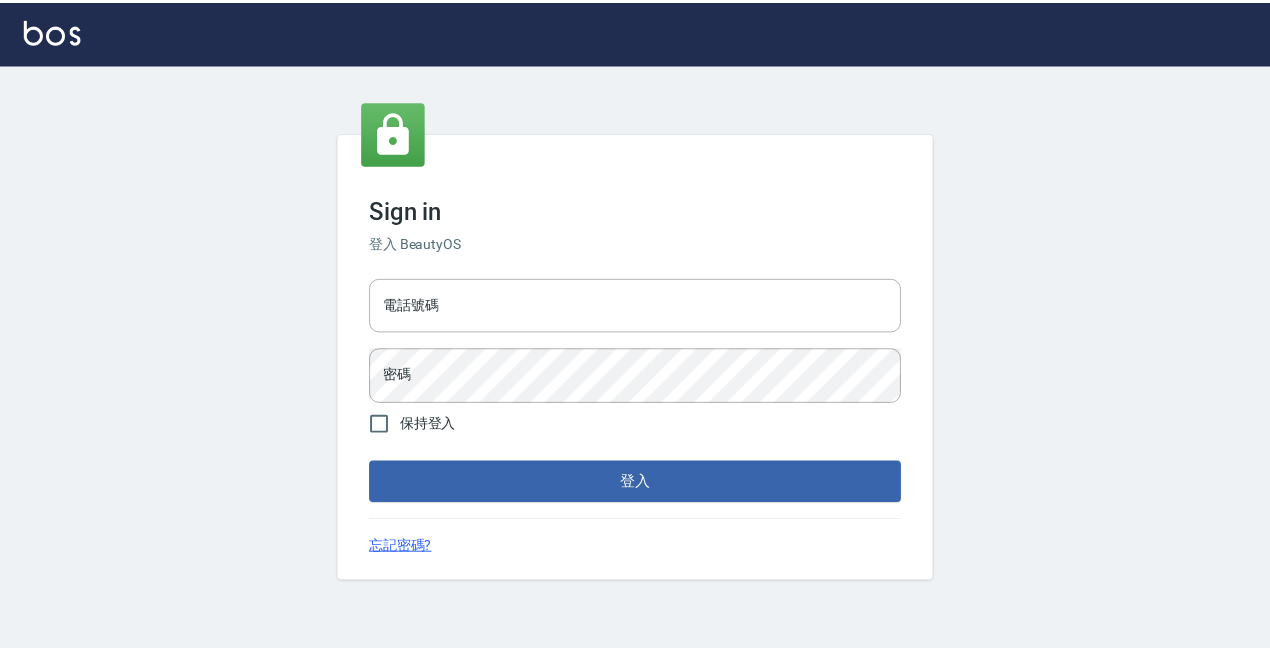 scroll, scrollTop: 0, scrollLeft: 0, axis: both 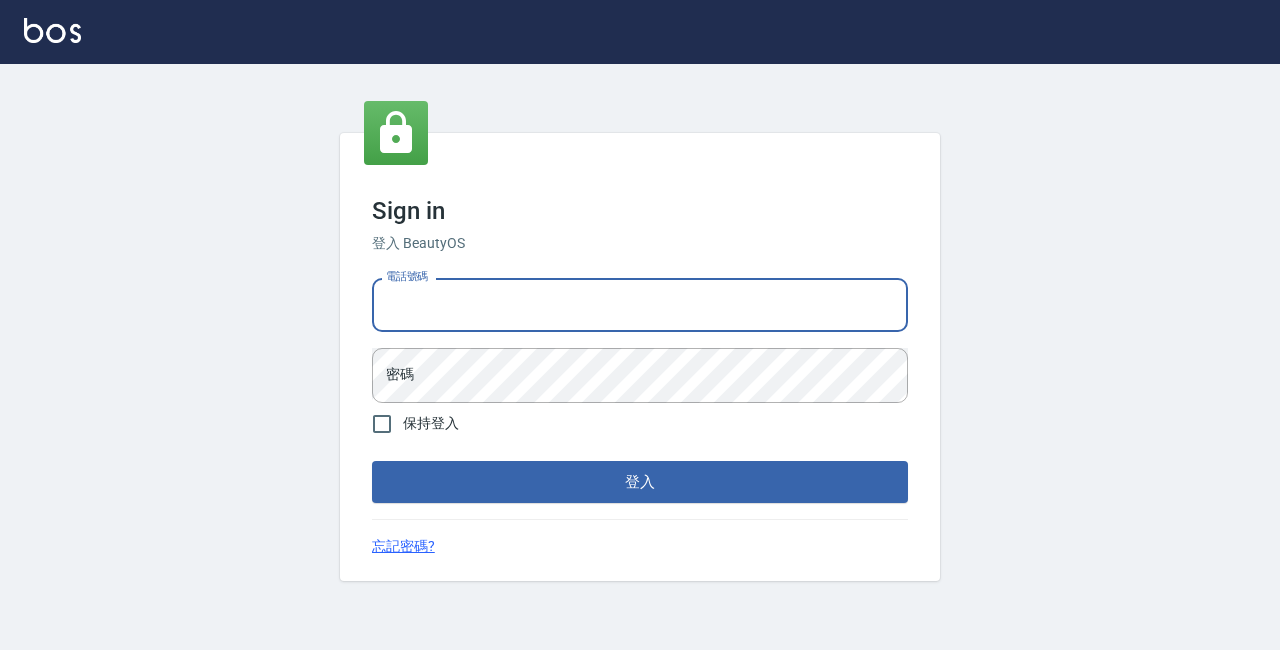 click on "電話號碼" at bounding box center (640, 305) 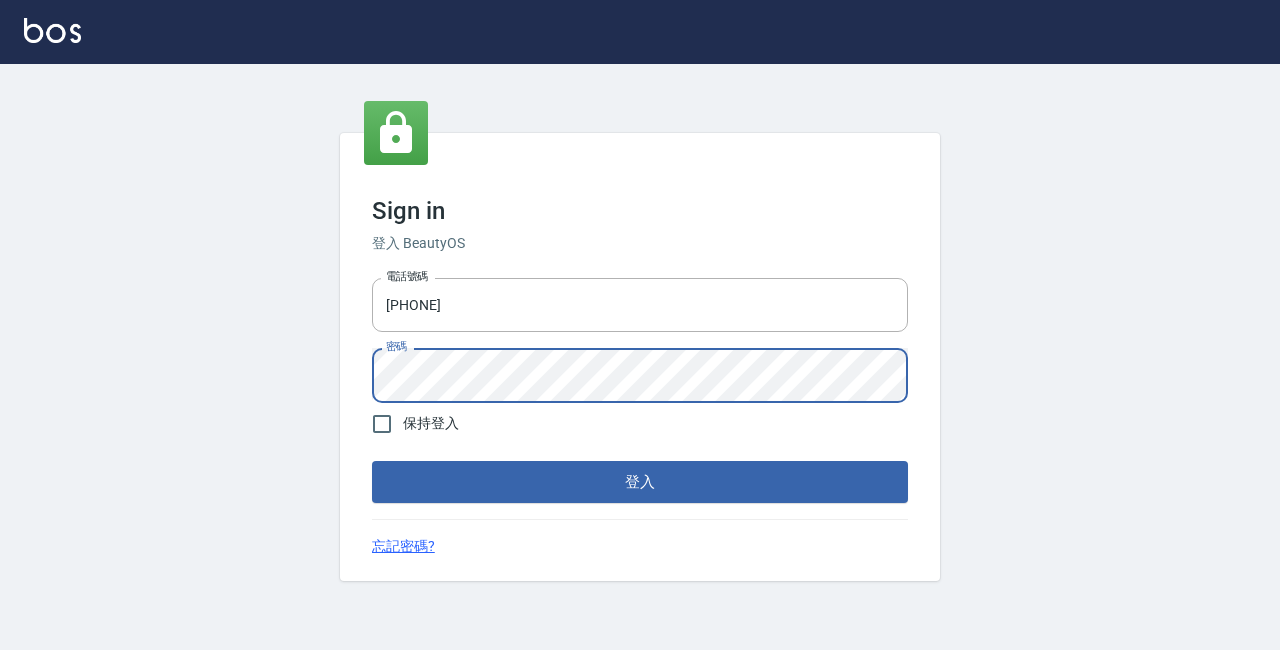 click on "登入" at bounding box center (640, 482) 